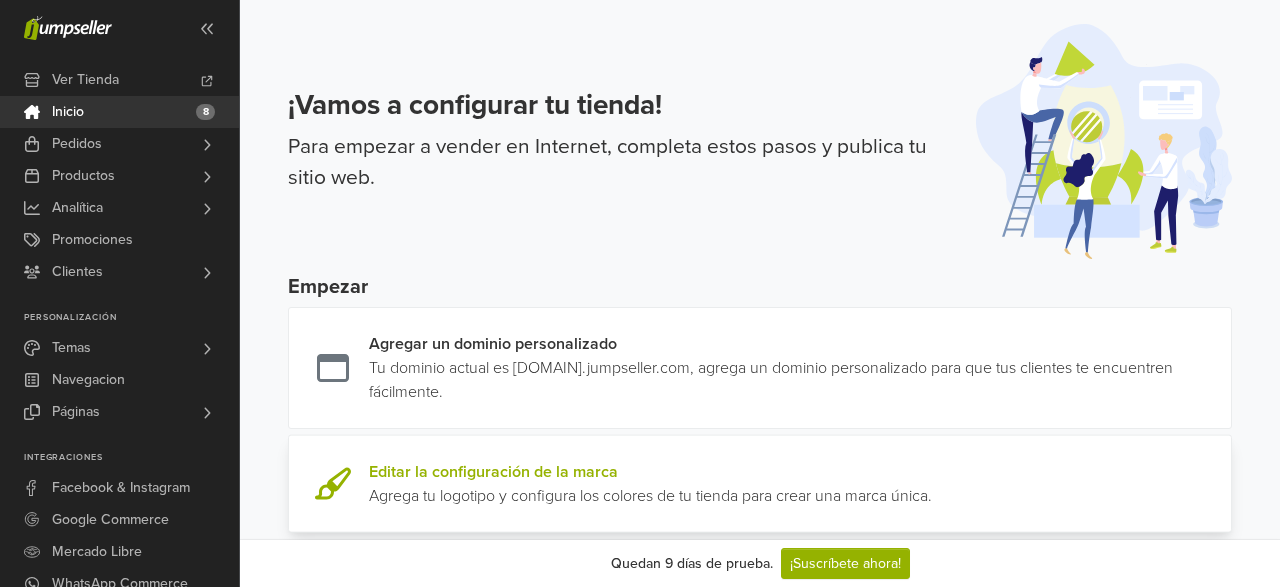 scroll, scrollTop: 0, scrollLeft: 0, axis: both 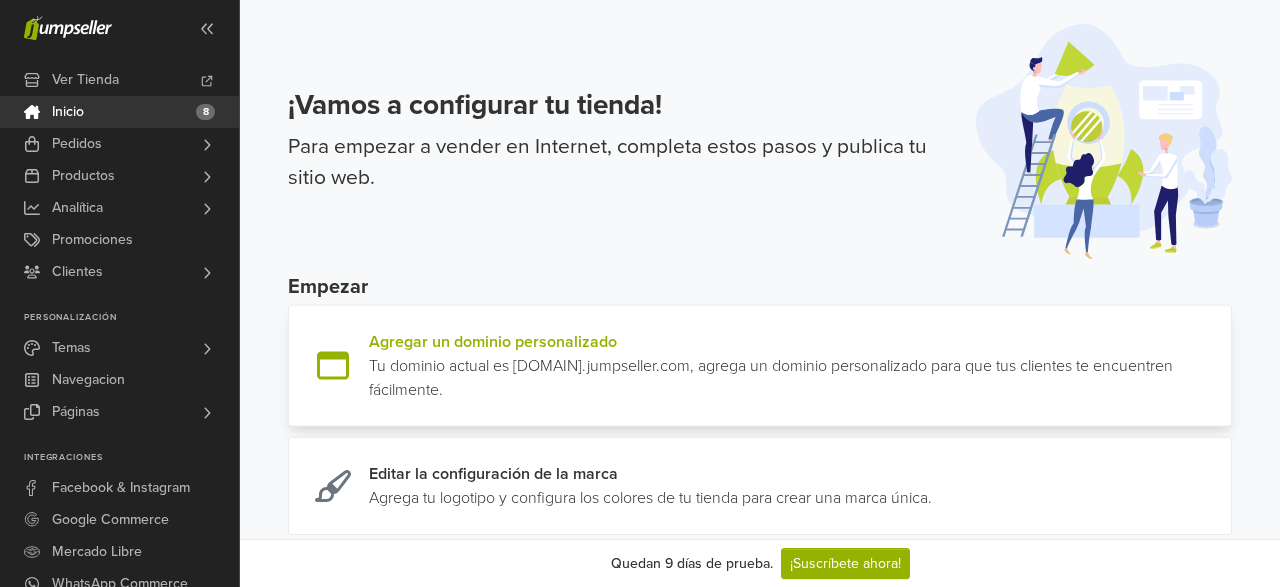 click at bounding box center (1223, 366) 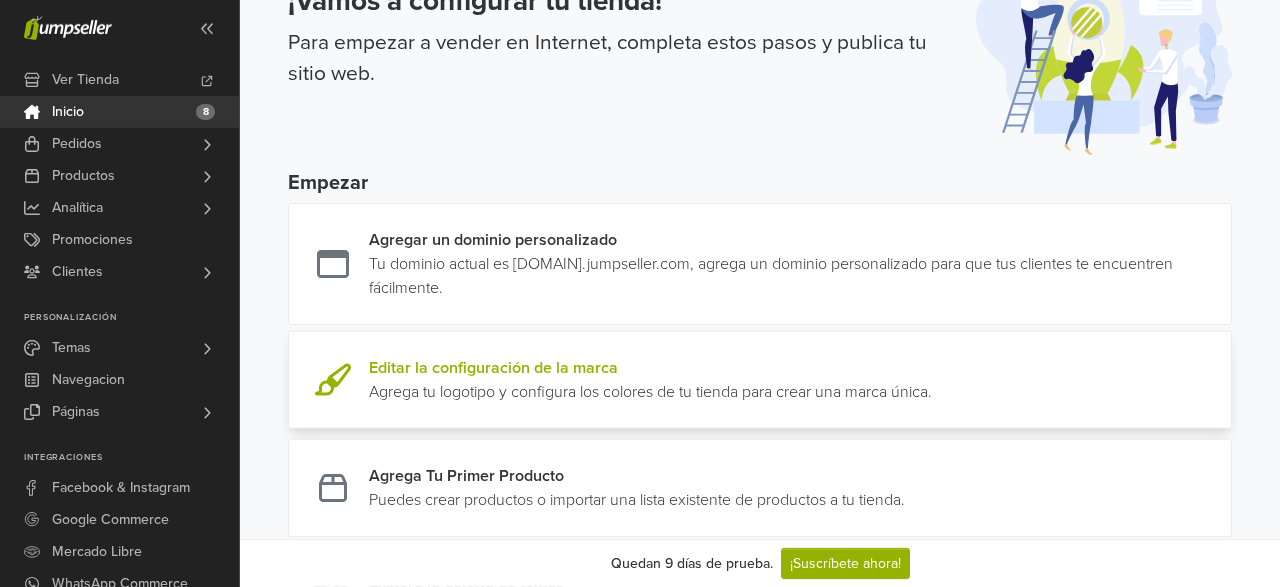 scroll, scrollTop: 104, scrollLeft: 0, axis: vertical 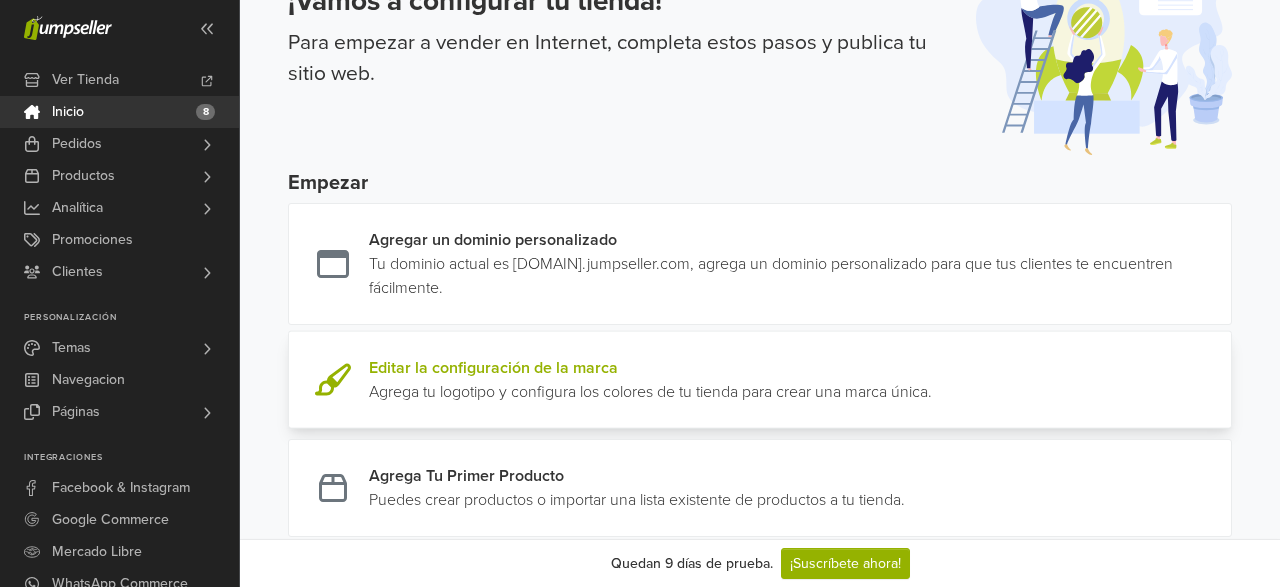 click at bounding box center [932, 380] 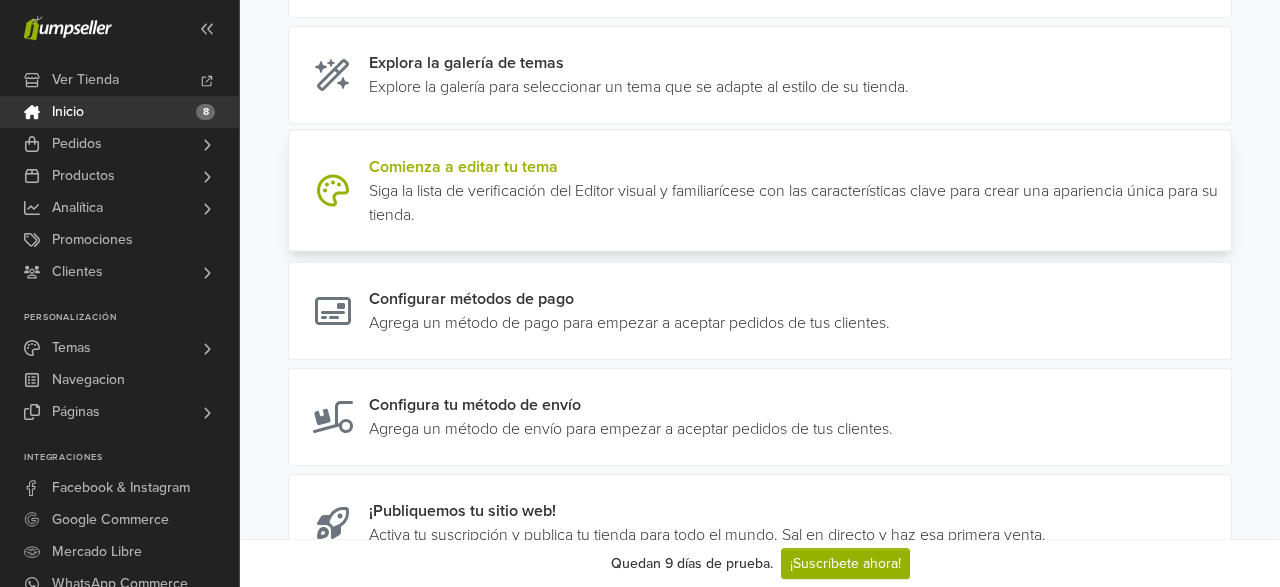 scroll, scrollTop: 624, scrollLeft: 0, axis: vertical 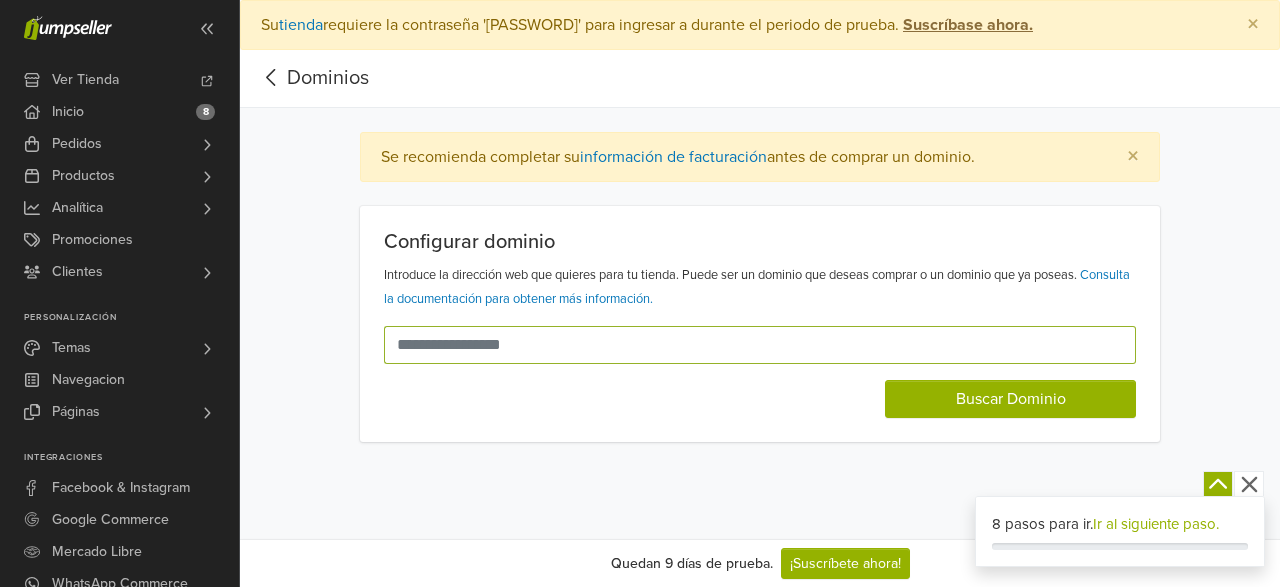 click at bounding box center [748, 345] 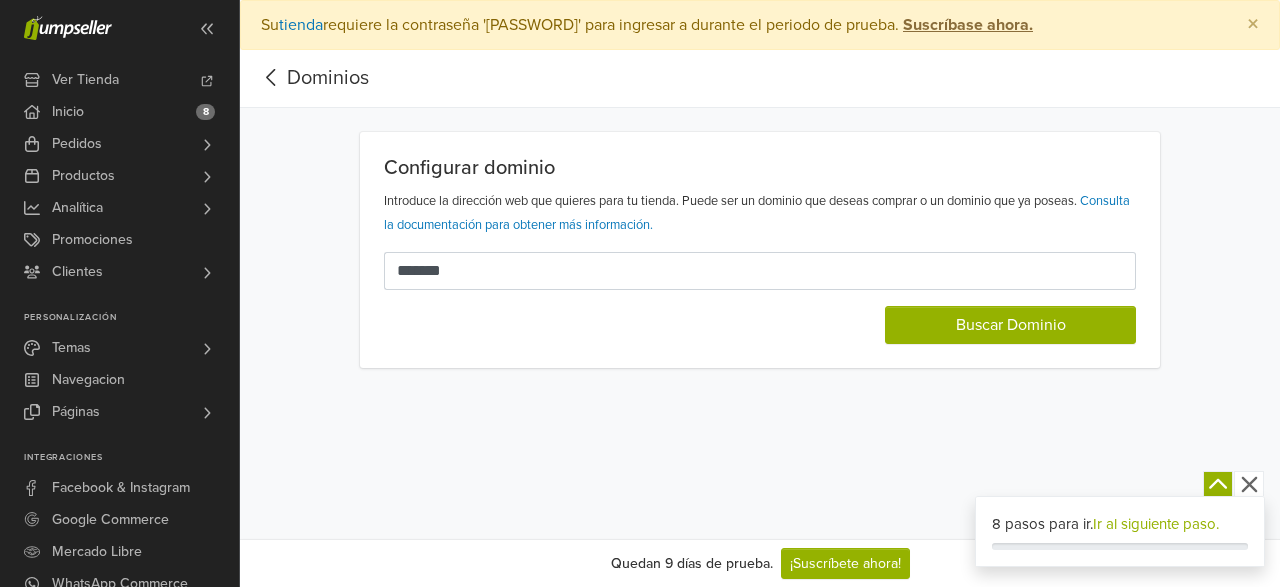 click on "Configurar dominio Introduce la dirección web que quieres para tu tienda. Puede ser un dominio que deseas comprar o un dominio que ya poseas.   Consulta la documentación para obtener más información. ******* Buscar Dominio" at bounding box center (760, 250) 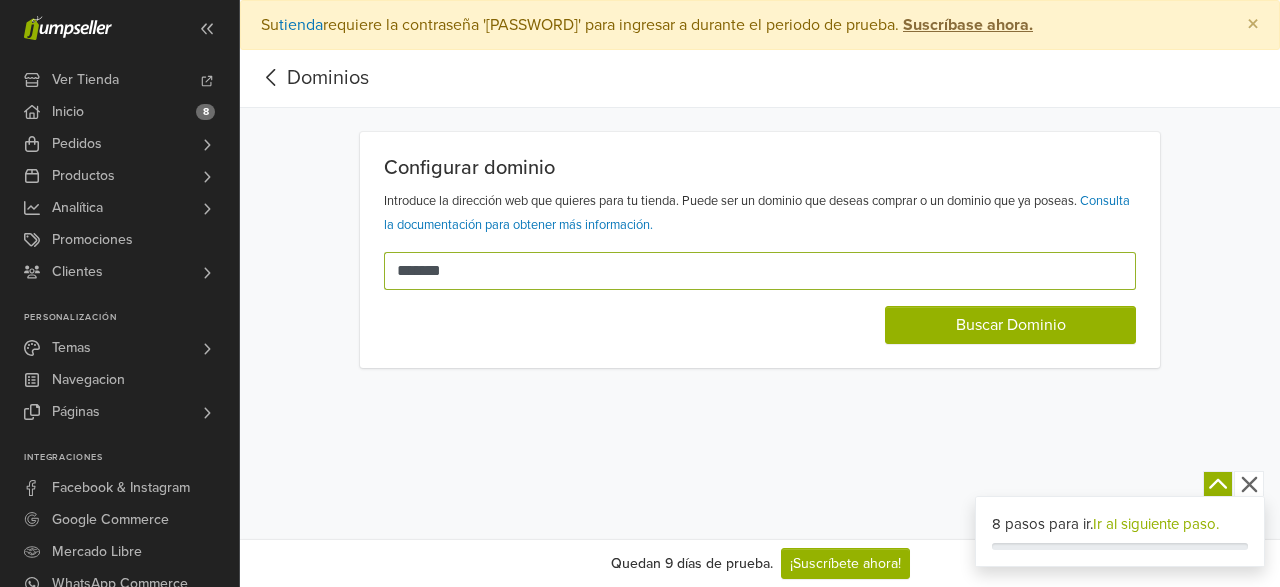 click on "*******" at bounding box center [748, 271] 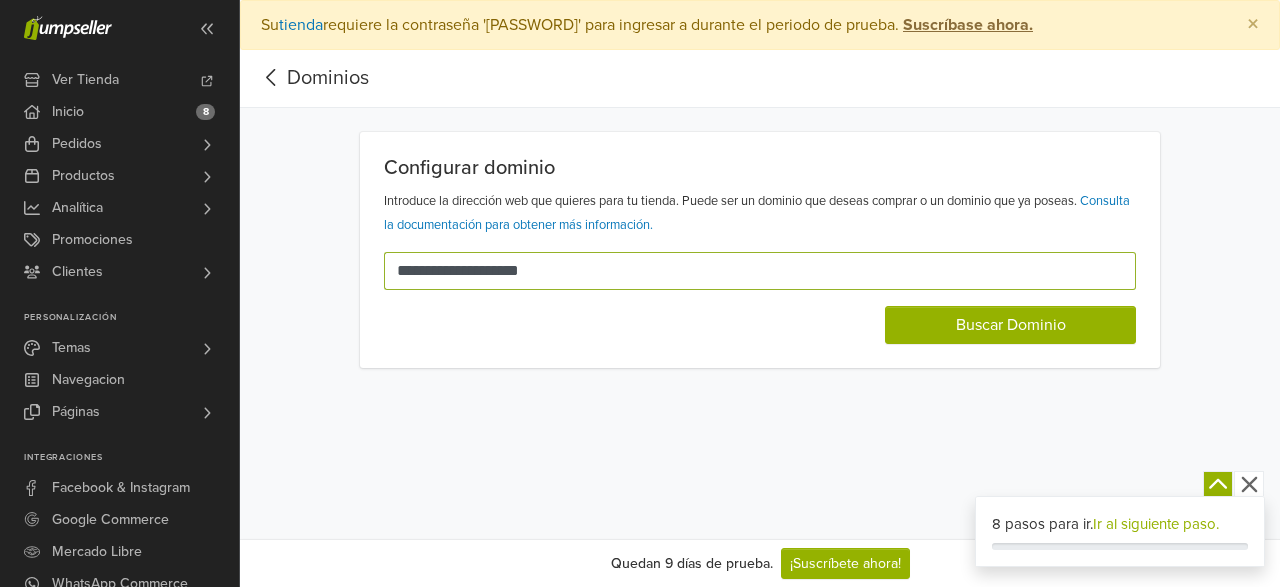 drag, startPoint x: 543, startPoint y: 269, endPoint x: 603, endPoint y: 261, distance: 60.530983 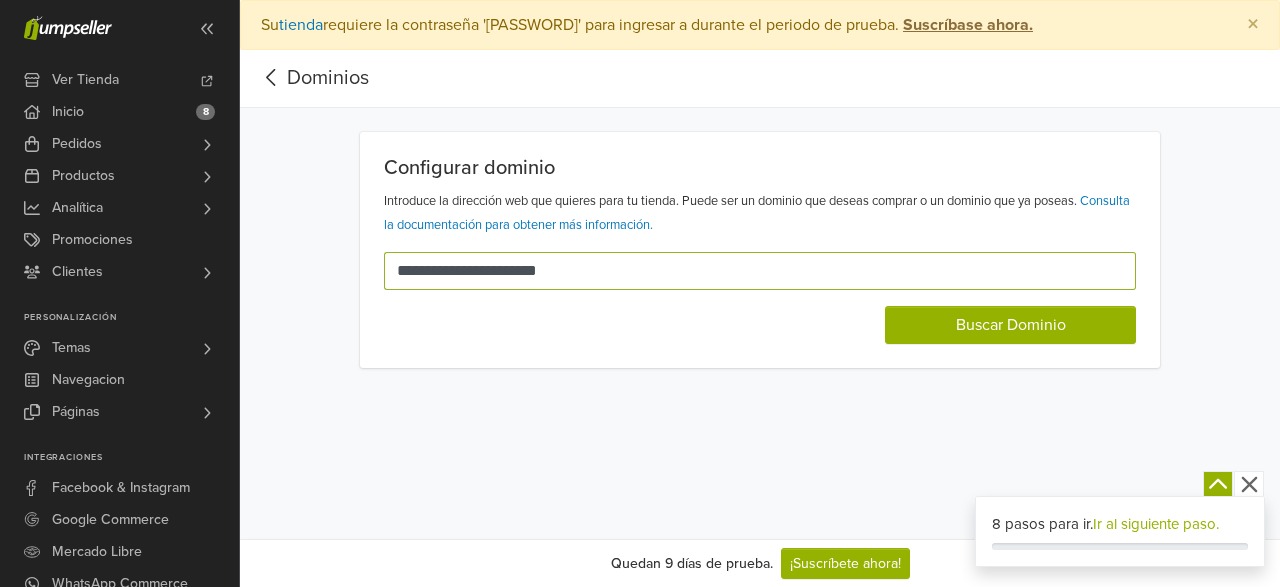 click on "**********" at bounding box center [748, 271] 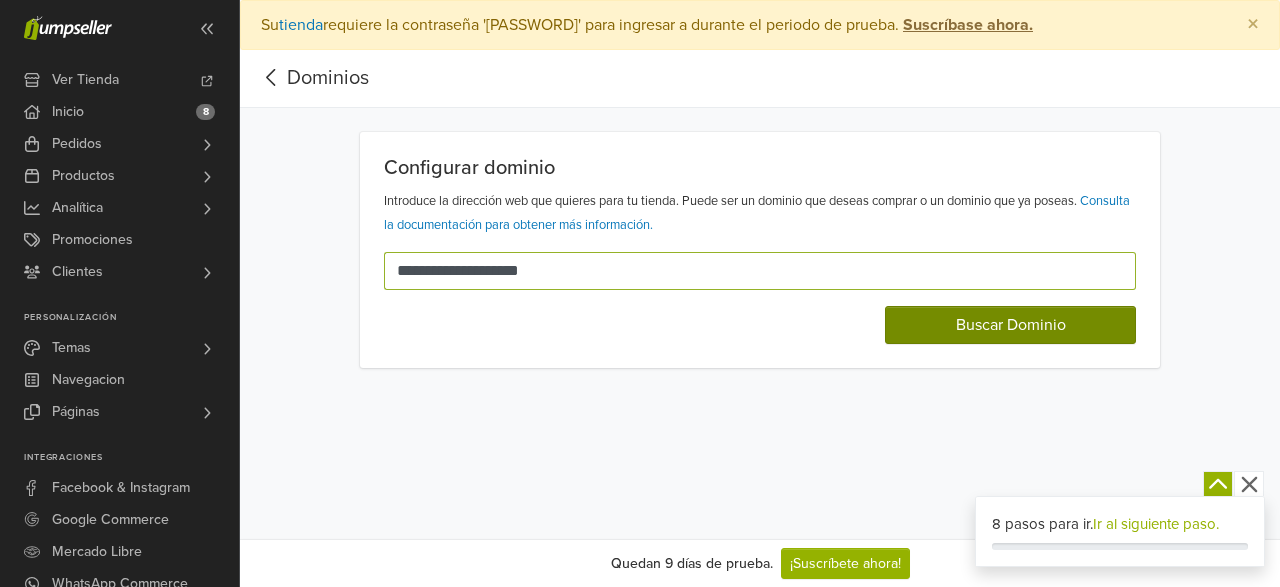 type on "**********" 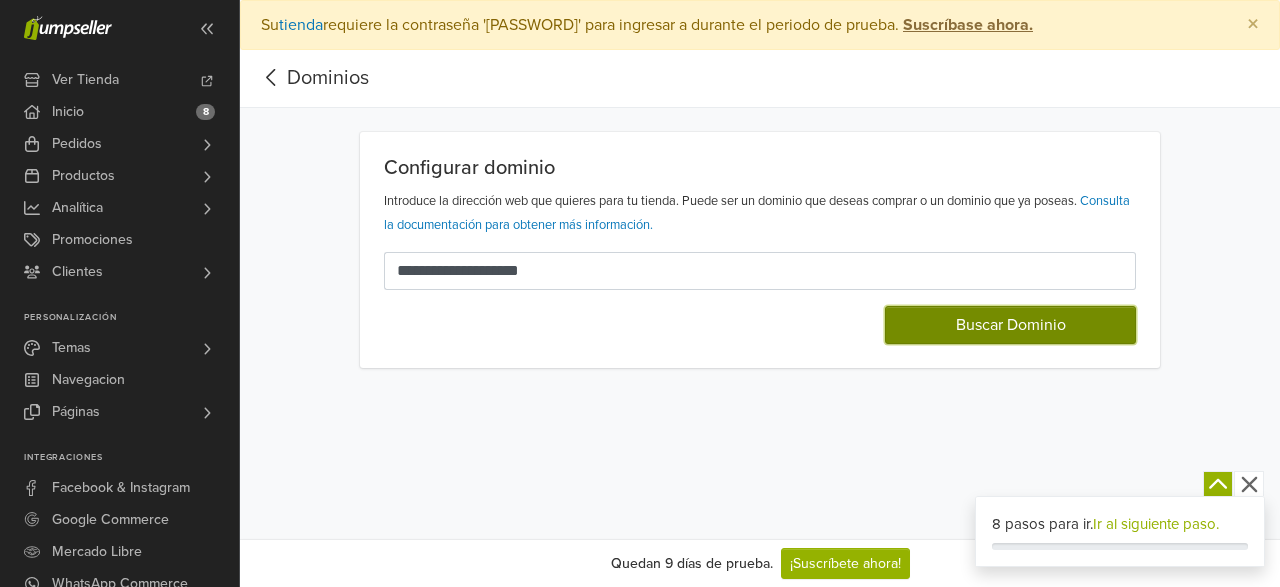 click on "Buscar Dominio" at bounding box center [1010, 325] 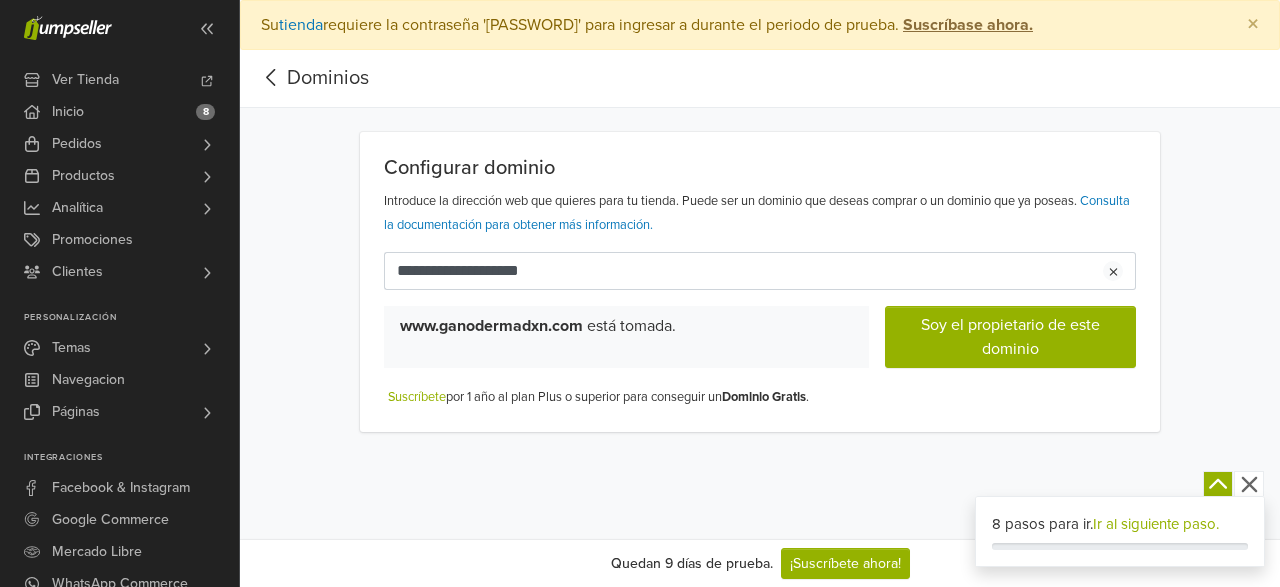 click on "www.ganodermadxn.com   está tomada." at bounding box center [626, 337] 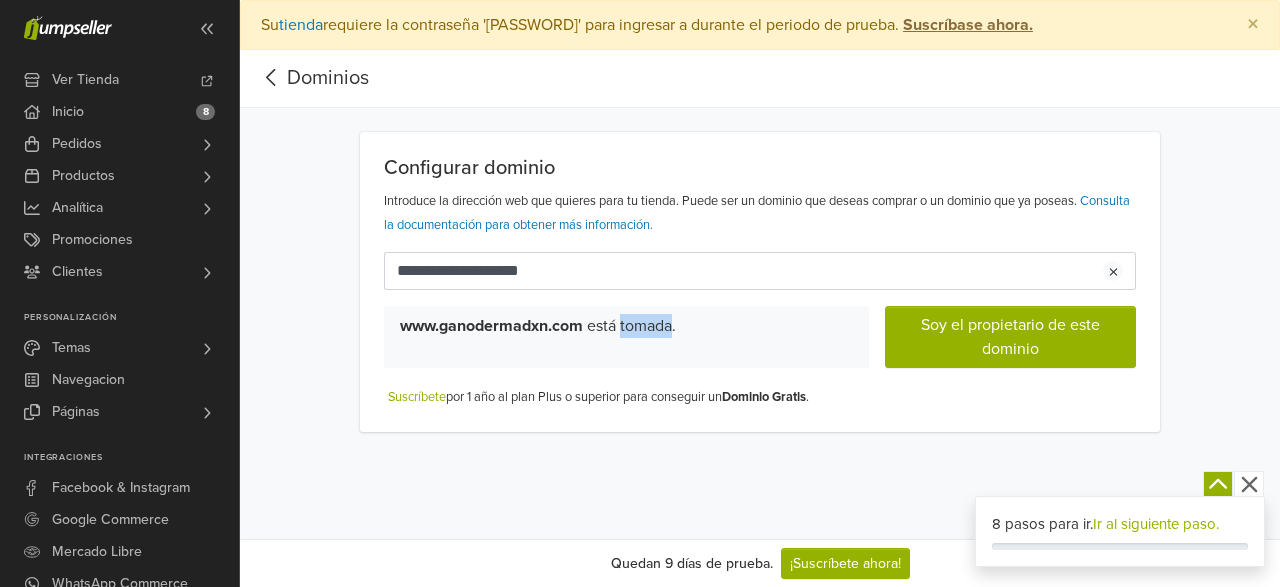 click on "www.ganodermadxn.com   está tomada." at bounding box center [626, 337] 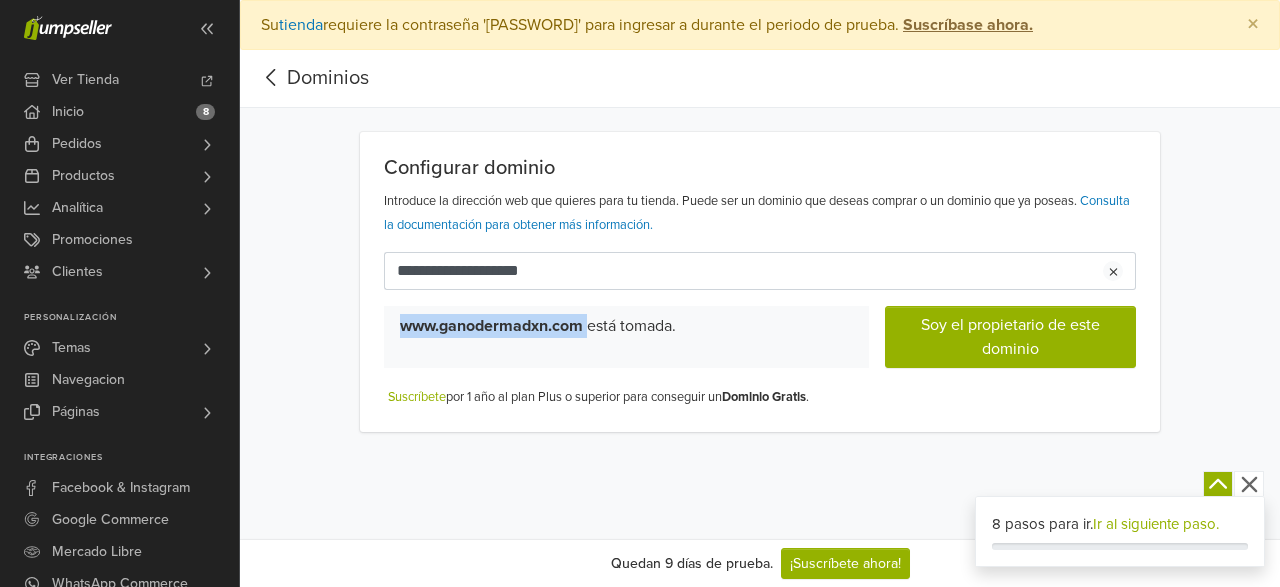 click on "www.ganodermadxn.com   está tomada." at bounding box center [626, 337] 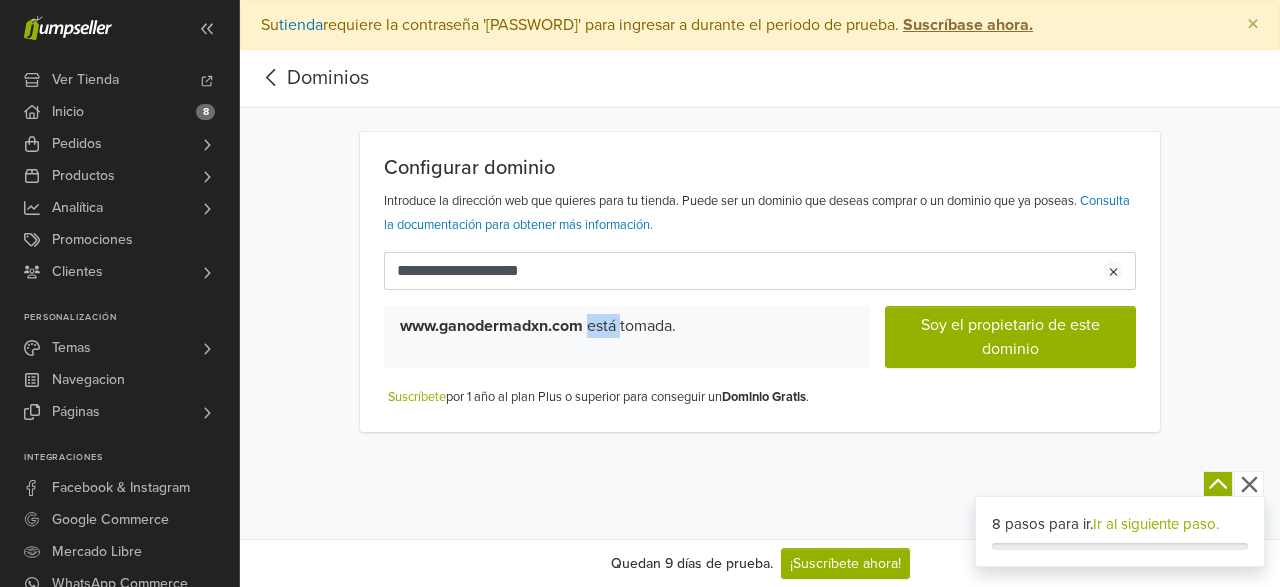 click on "www.ganodermadxn.com   está tomada." at bounding box center [626, 337] 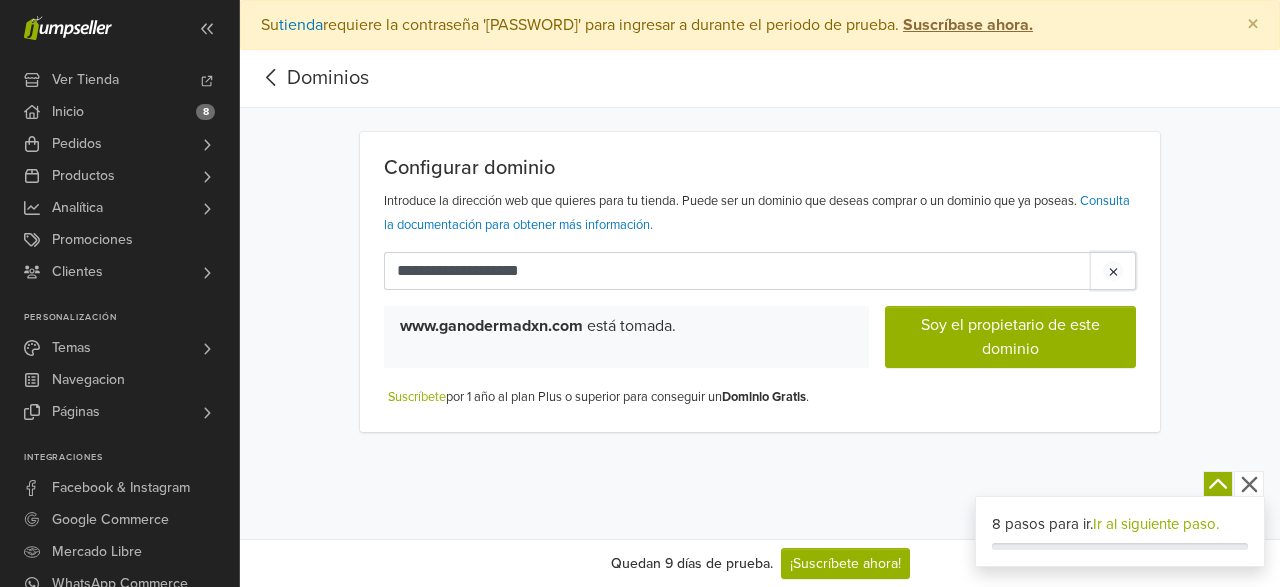 click at bounding box center (1113, 271) 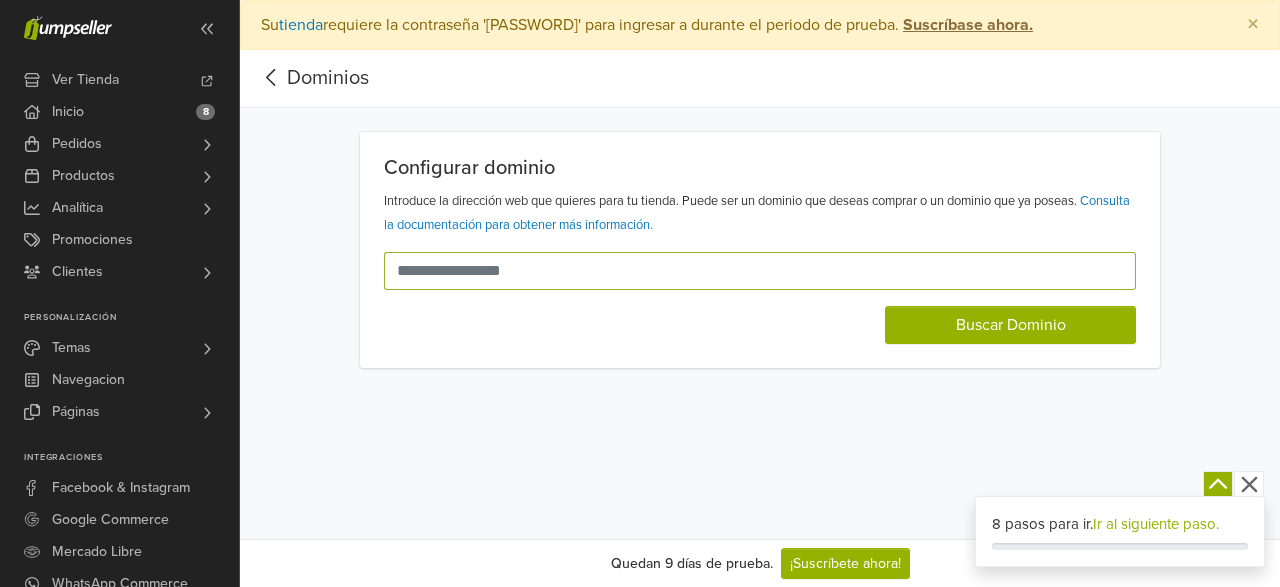 click at bounding box center [748, 271] 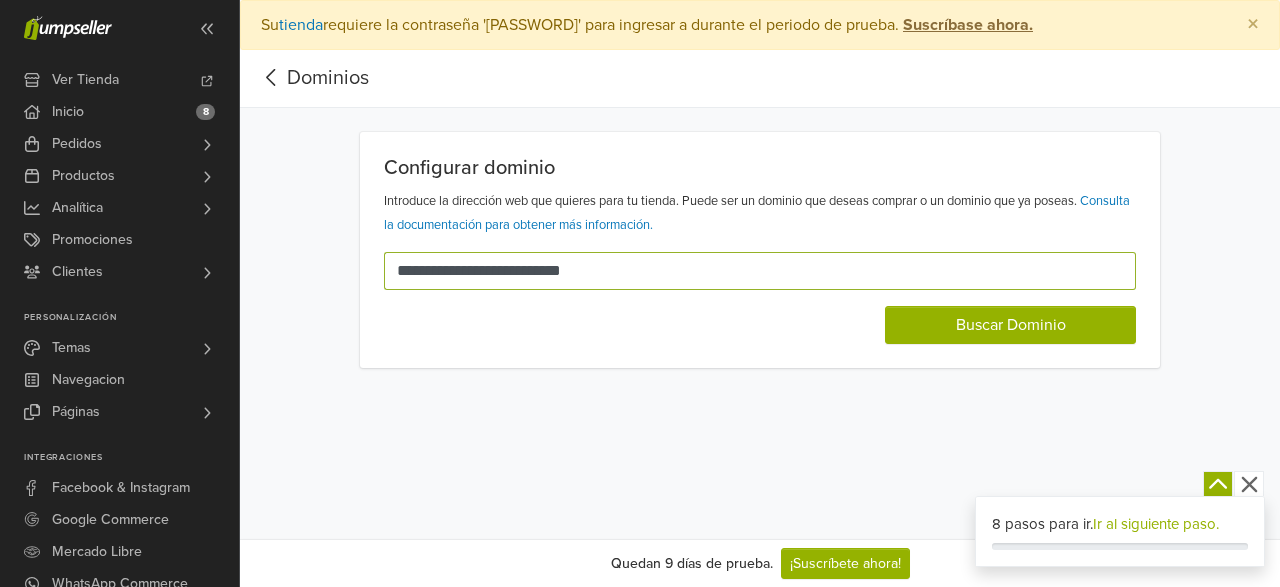 drag, startPoint x: 528, startPoint y: 272, endPoint x: 434, endPoint y: 281, distance: 94.42987 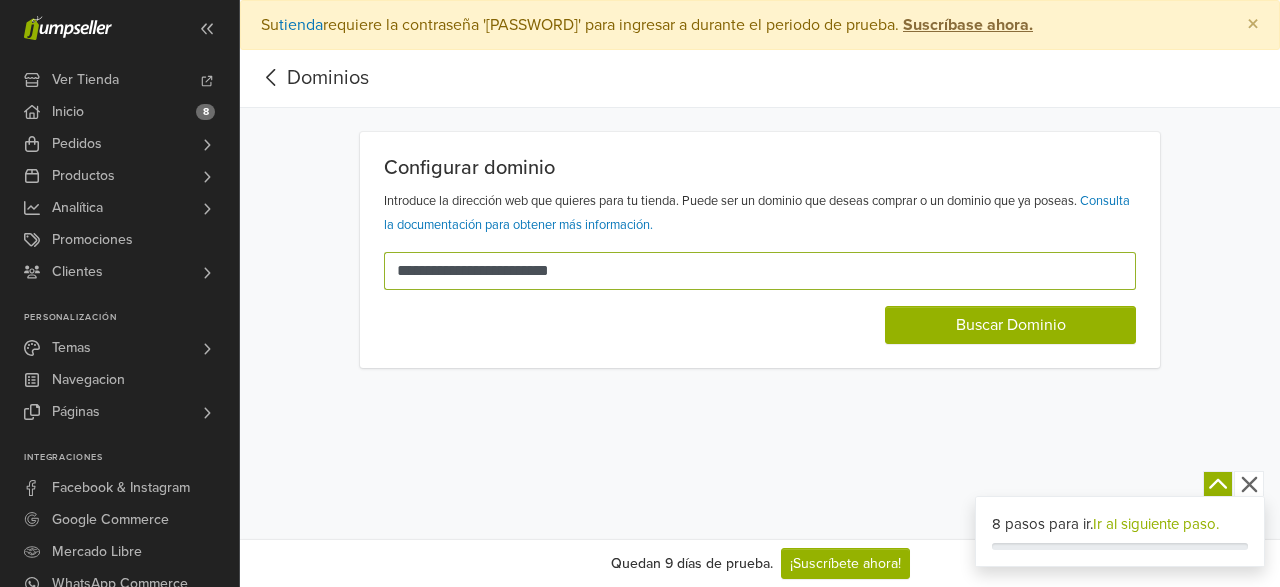 drag, startPoint x: 565, startPoint y: 266, endPoint x: 539, endPoint y: 265, distance: 26.019224 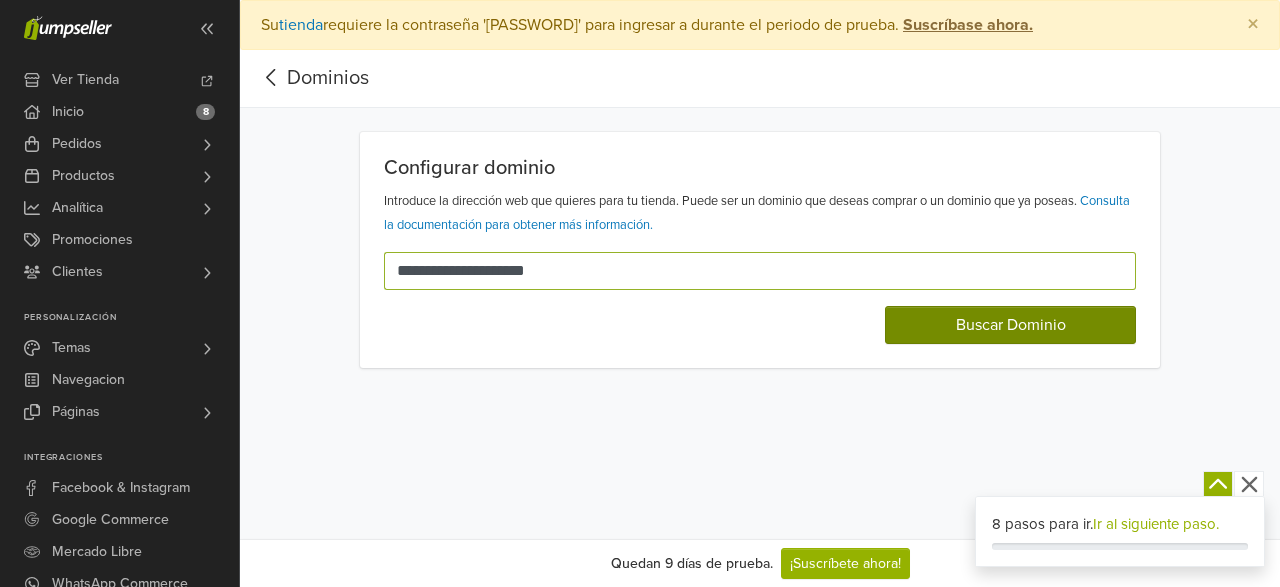 type on "**********" 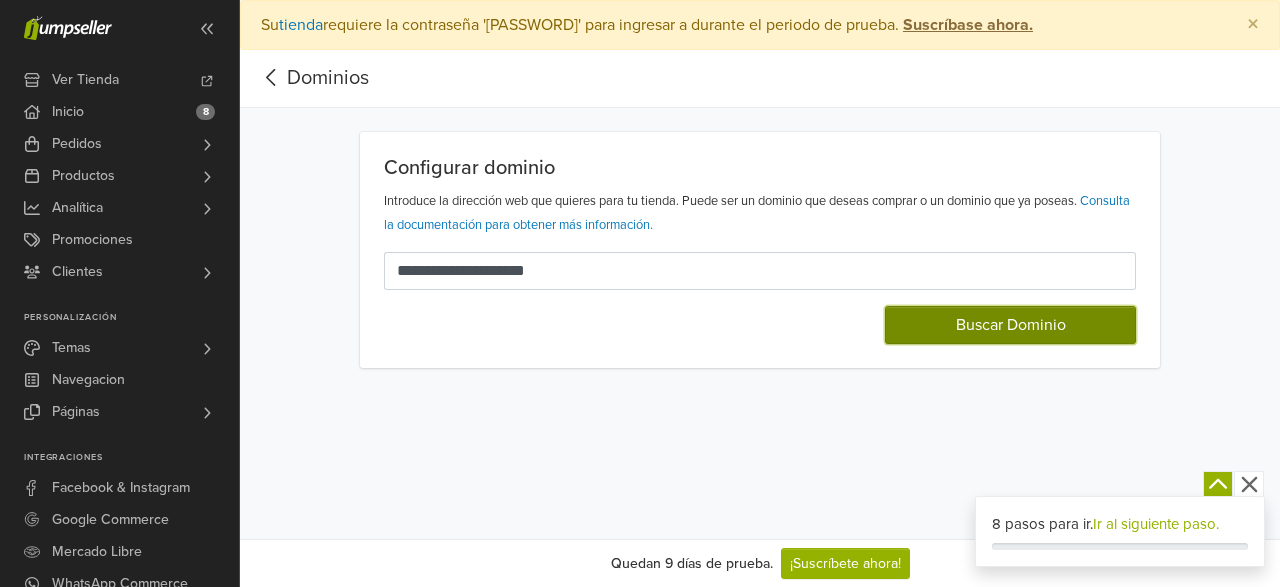 click on "Buscar Dominio" at bounding box center (1010, 325) 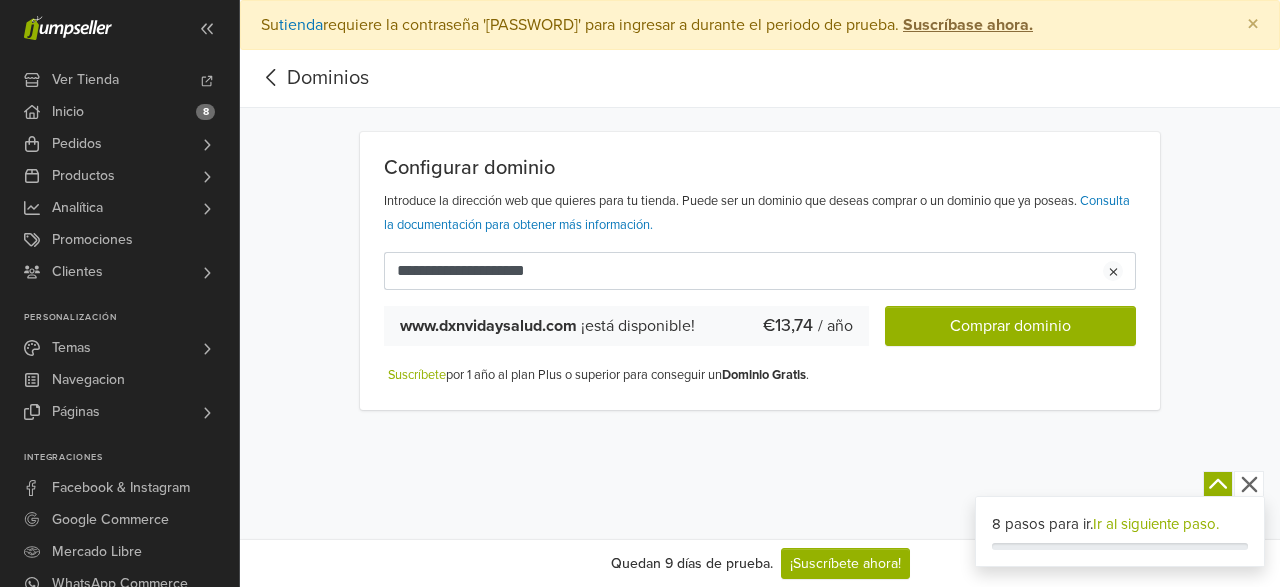 click on "www.dxnvidaysalud.com" at bounding box center [488, 326] 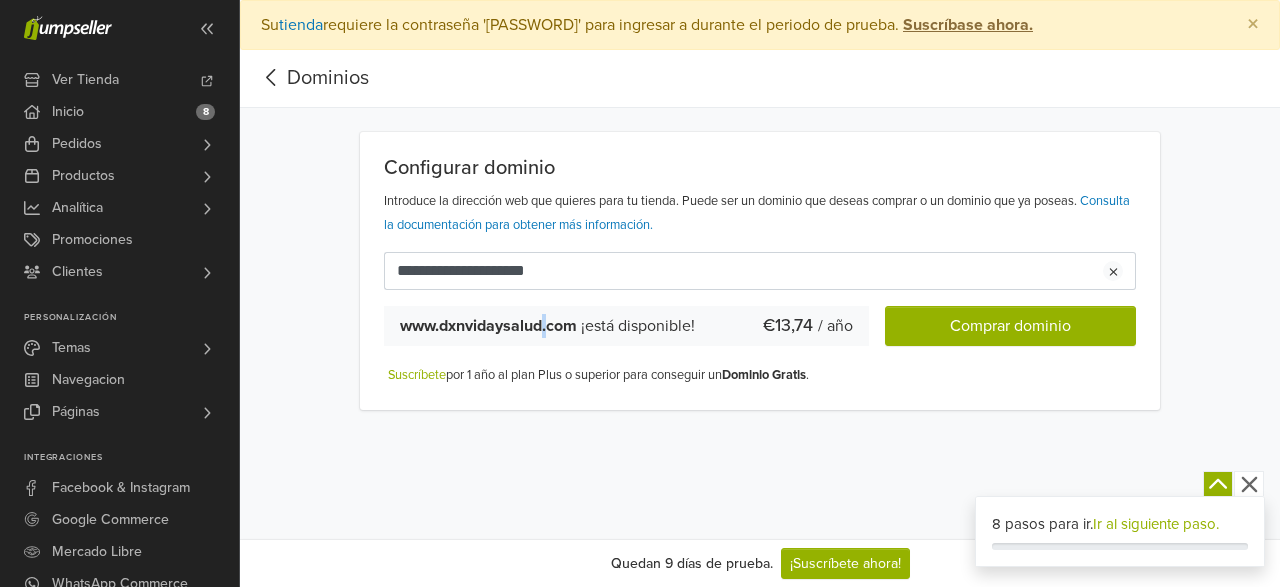 click on "www.dxnvidaysalud.com" at bounding box center [488, 326] 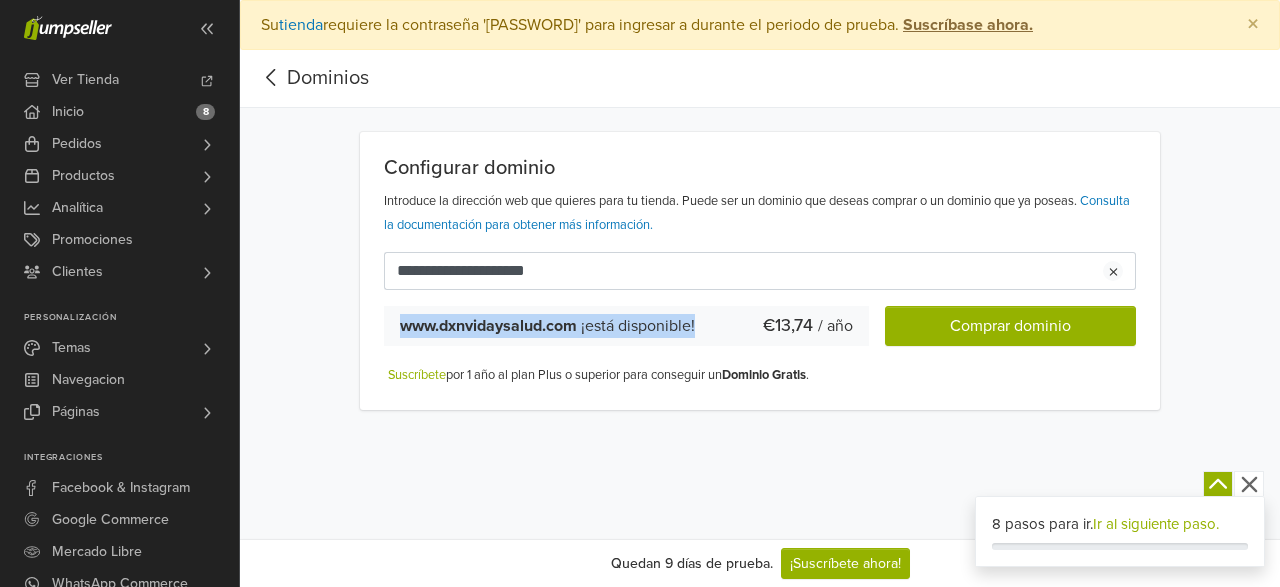 click on "www.dxnvidaysalud.com" at bounding box center [488, 326] 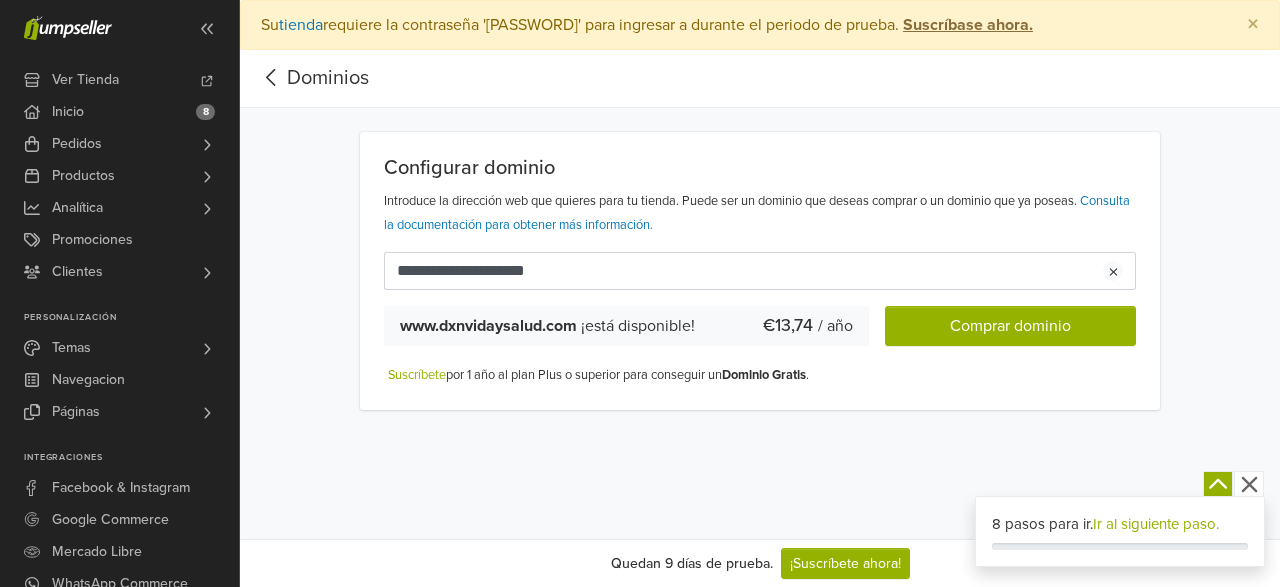 click on "**********" at bounding box center (760, 269) 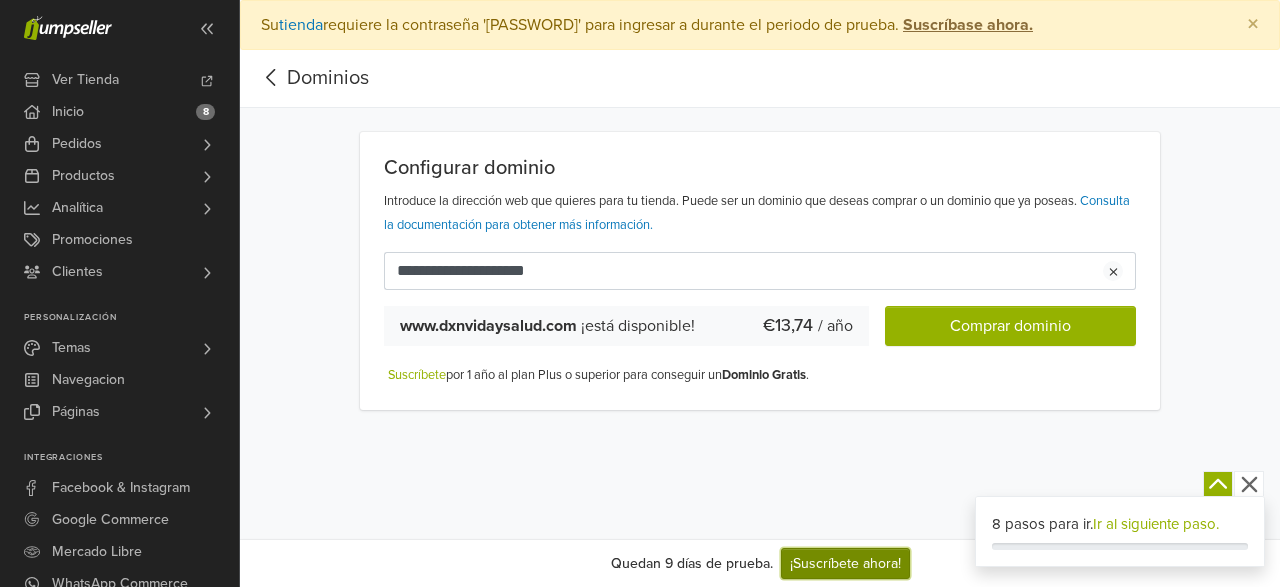 click on "¡Suscríbete ahora!" at bounding box center [845, 563] 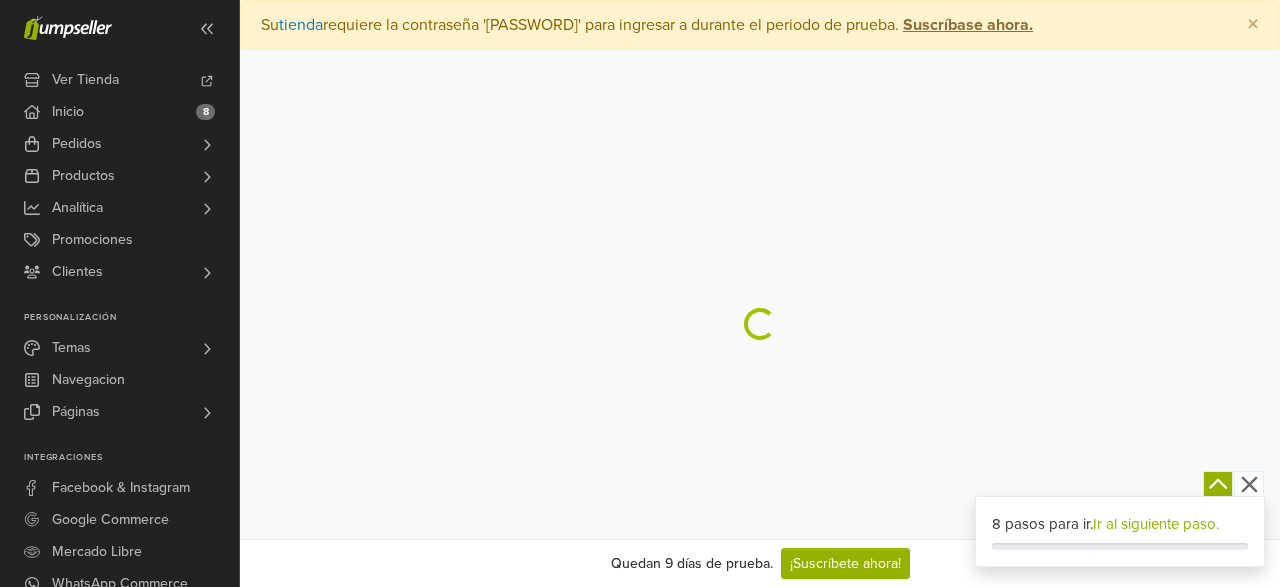 scroll, scrollTop: 0, scrollLeft: 0, axis: both 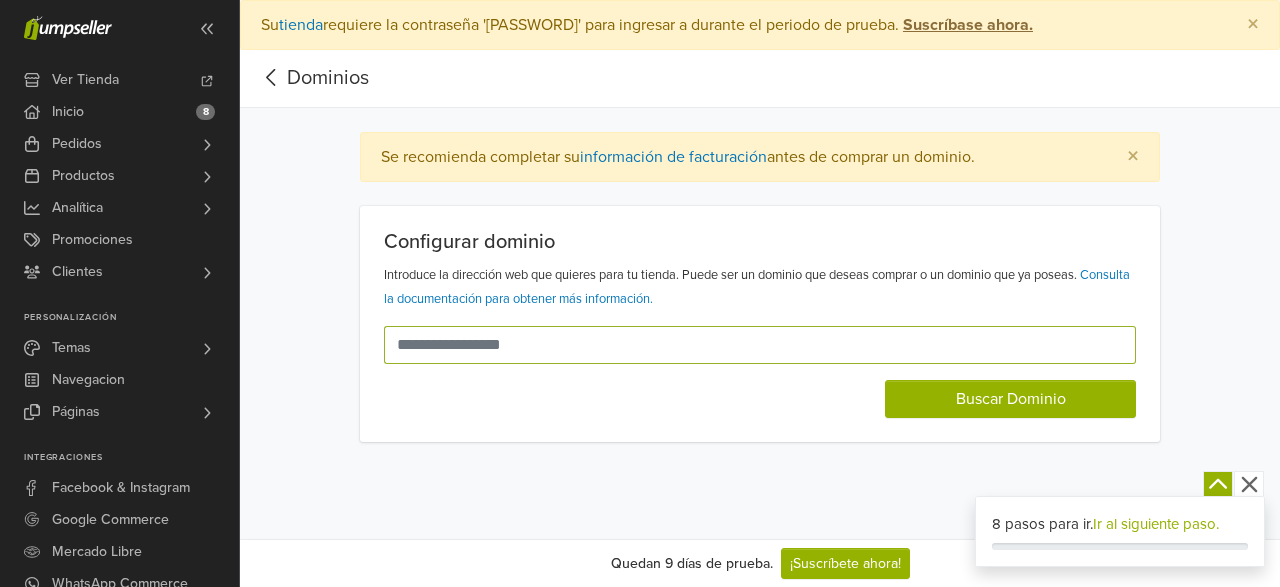 click at bounding box center (748, 345) 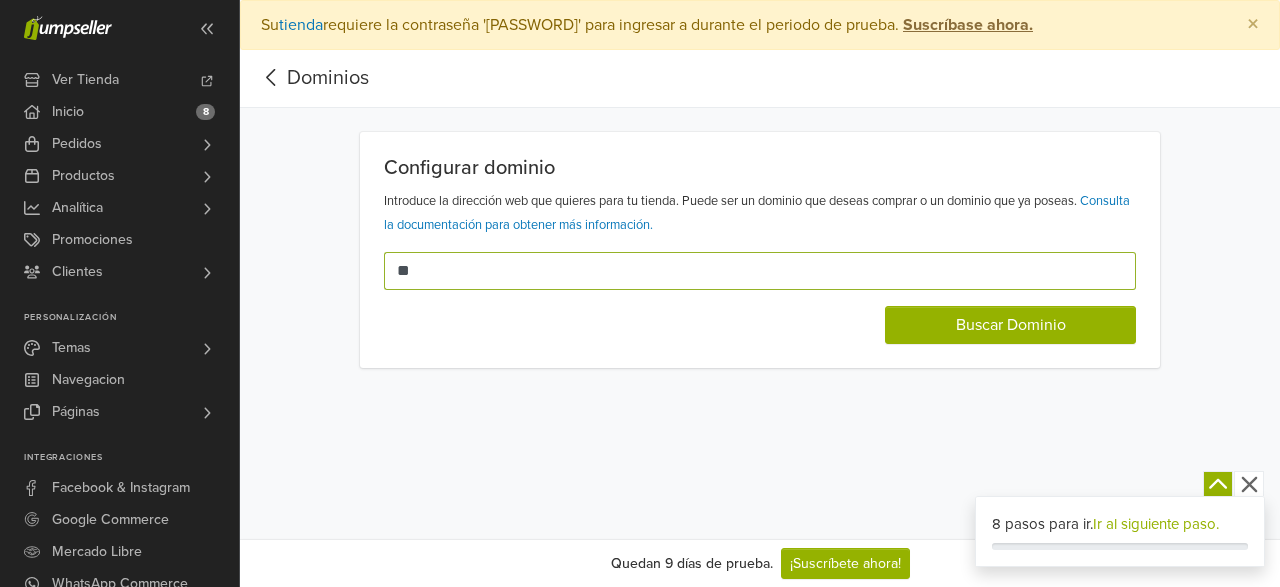 type on "*" 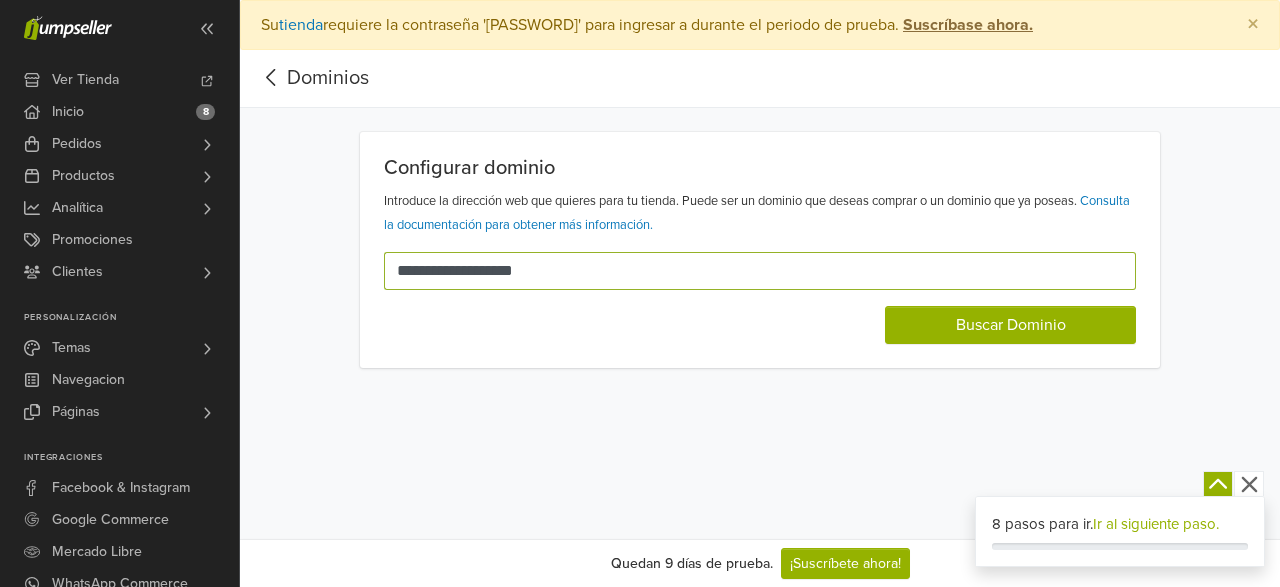 click on "**********" at bounding box center (748, 271) 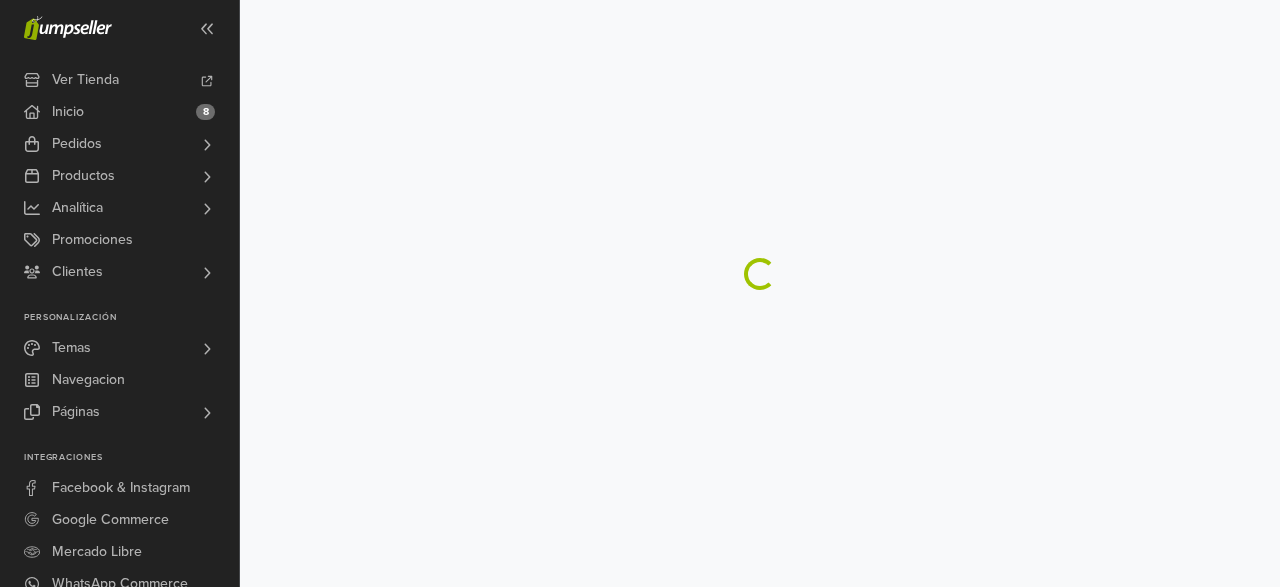 scroll, scrollTop: 0, scrollLeft: 0, axis: both 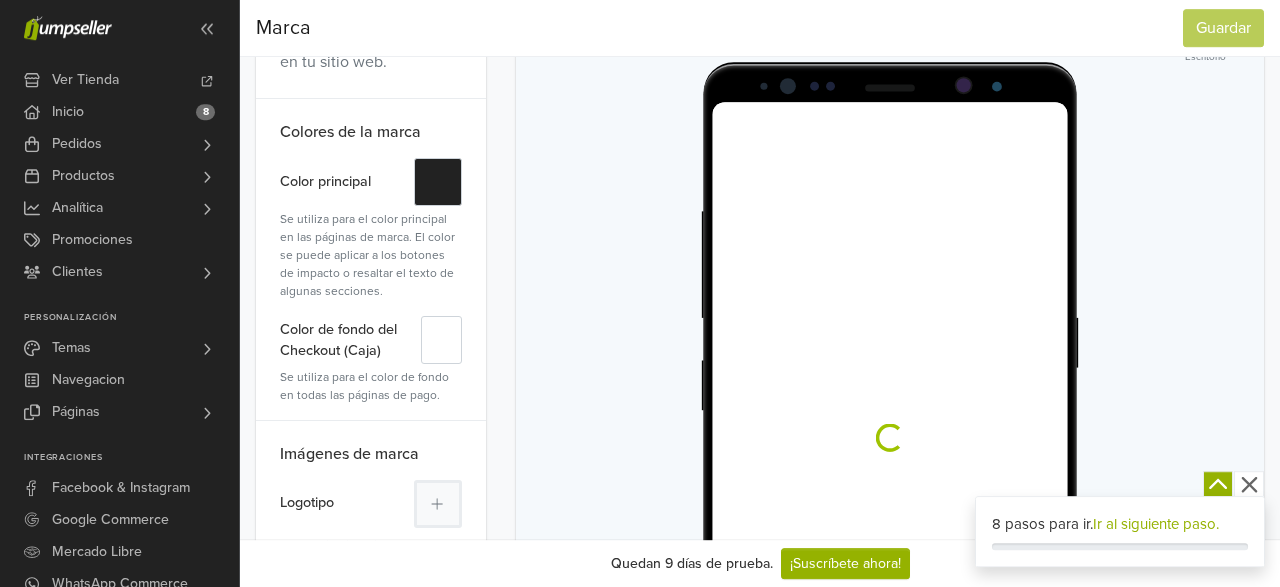 click 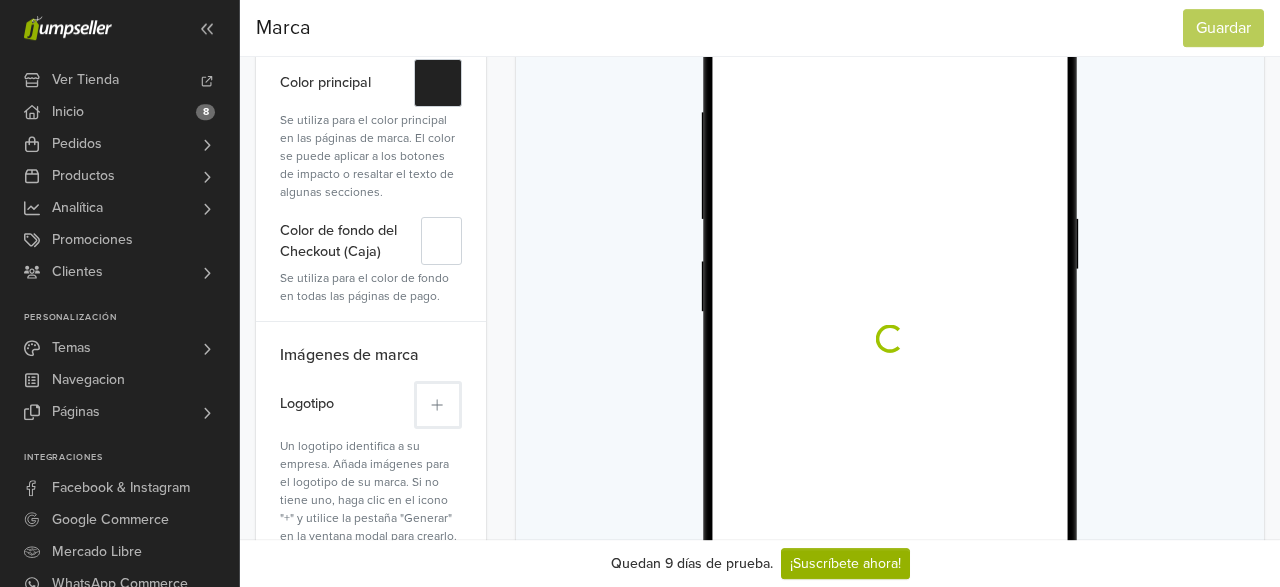 scroll, scrollTop: 310, scrollLeft: 0, axis: vertical 